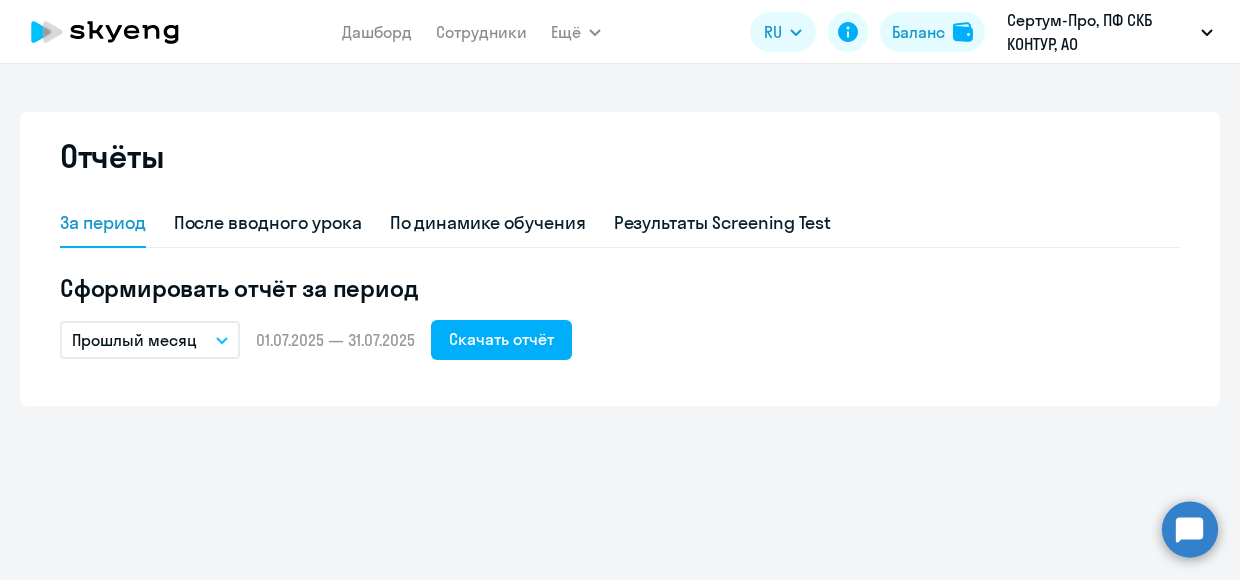 scroll, scrollTop: 0, scrollLeft: 0, axis: both 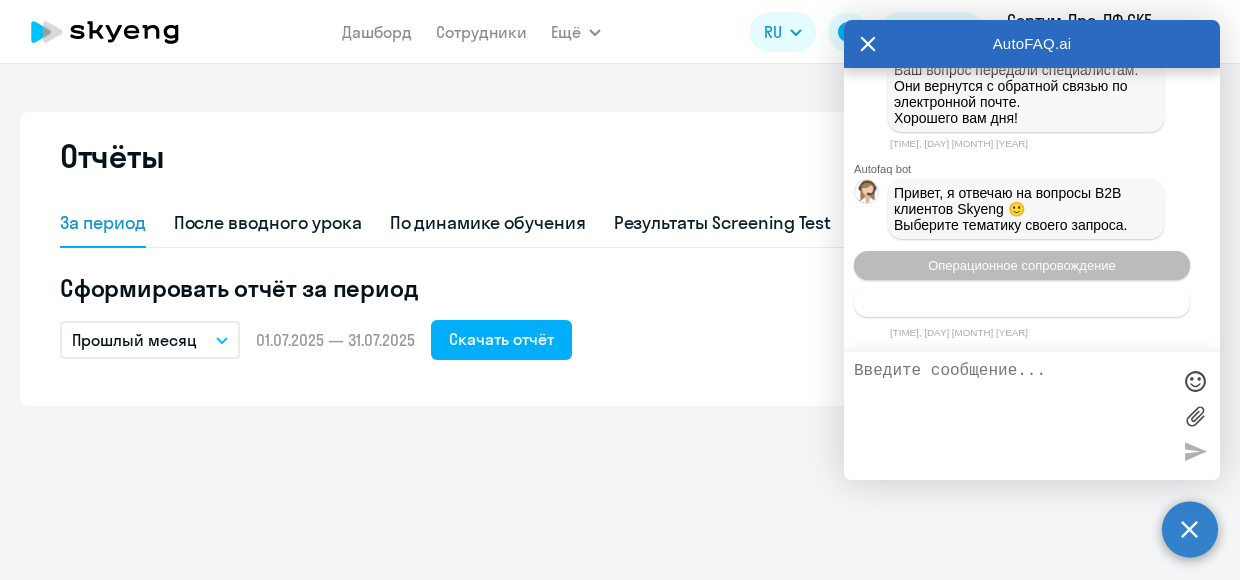 click on "Тематики документооборот" at bounding box center (1022, 302) 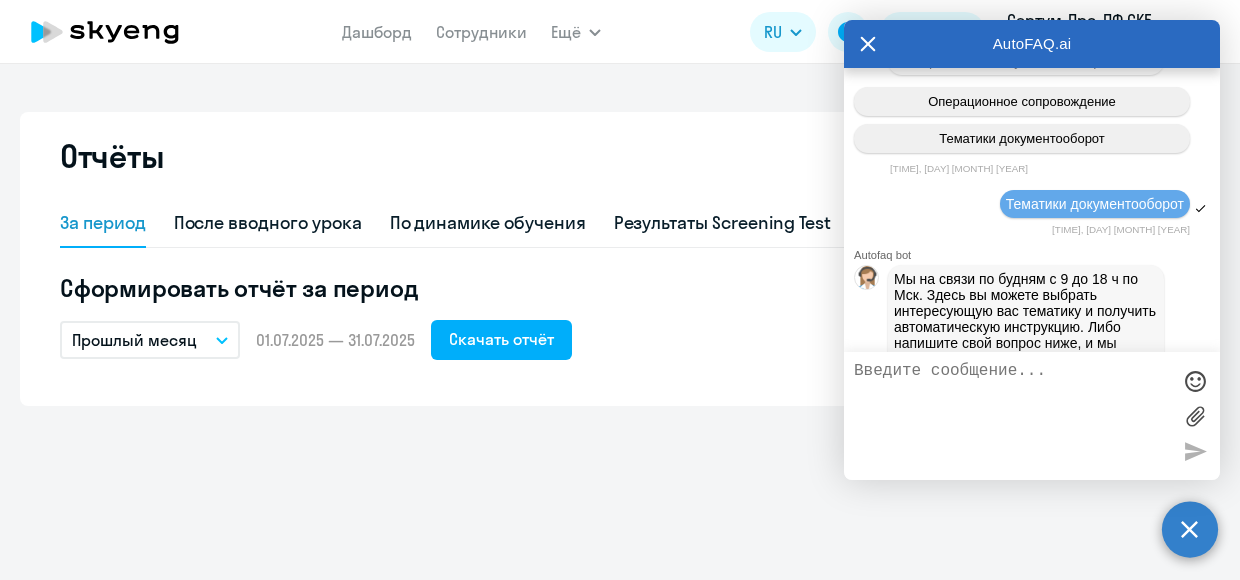 scroll, scrollTop: 2270, scrollLeft: 0, axis: vertical 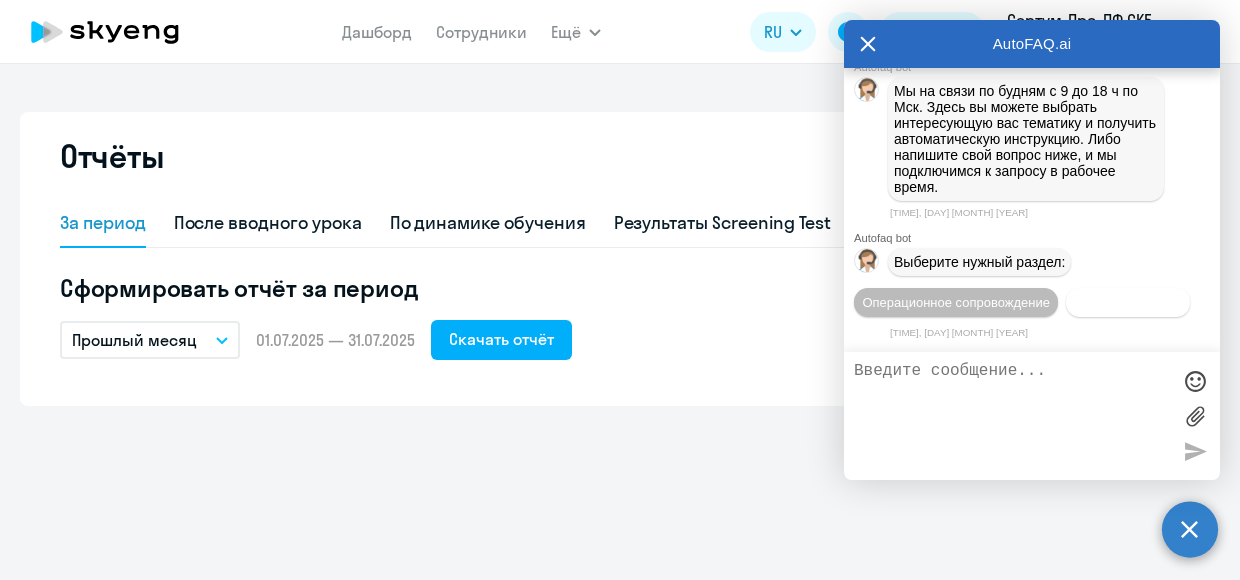 click on "Документооборот" at bounding box center (1128, 302) 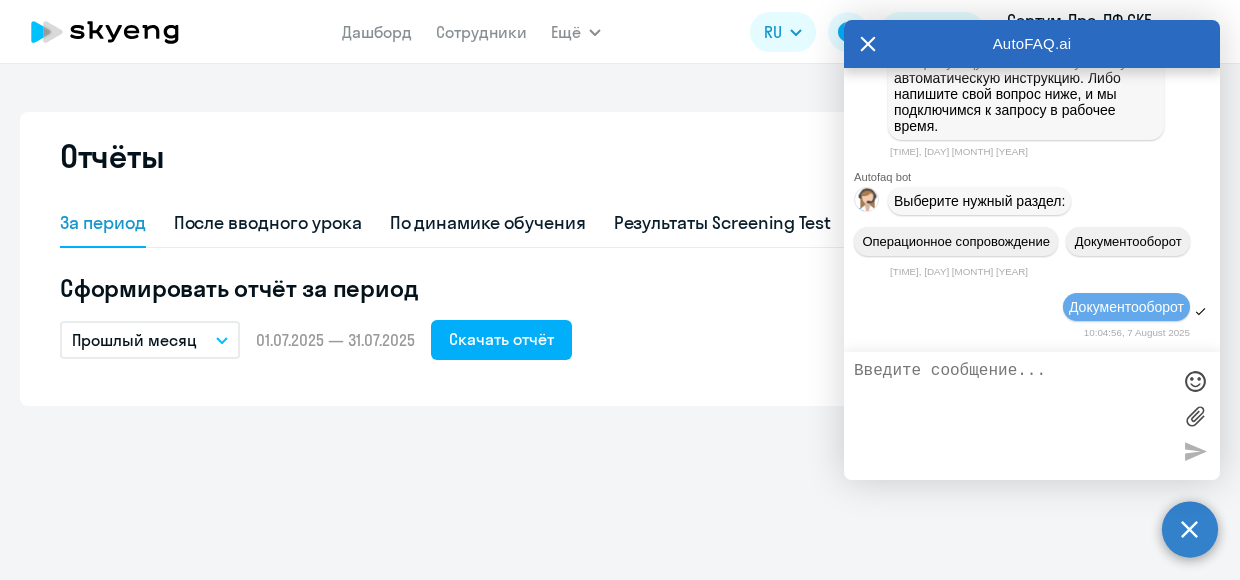 scroll, scrollTop: 2598, scrollLeft: 0, axis: vertical 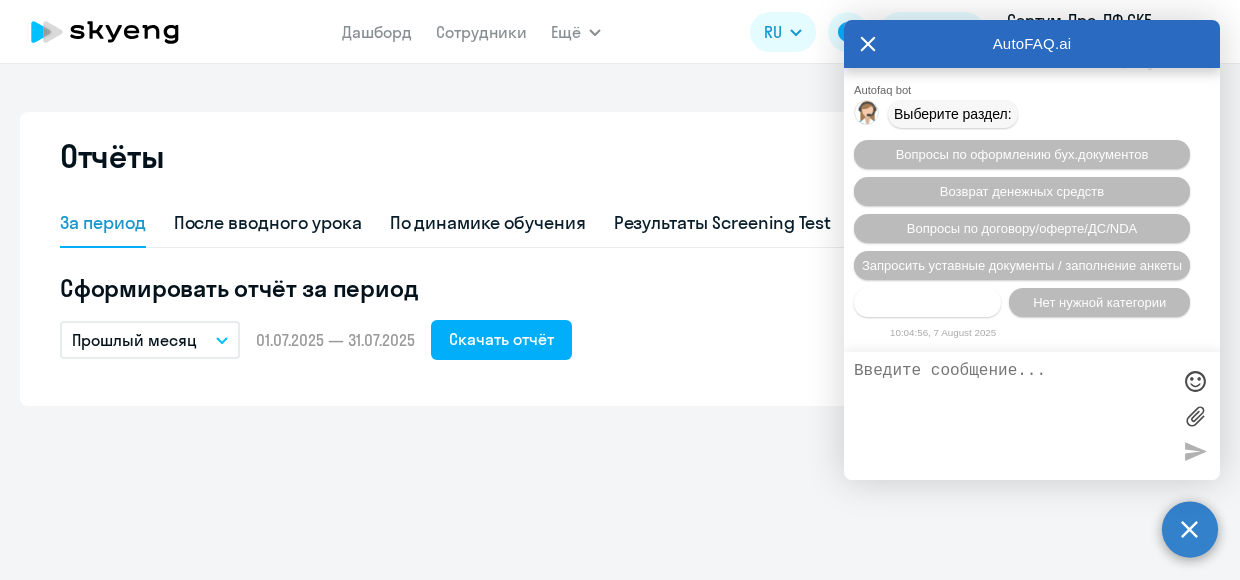 click on "Прочие вопросы" at bounding box center [927, 302] 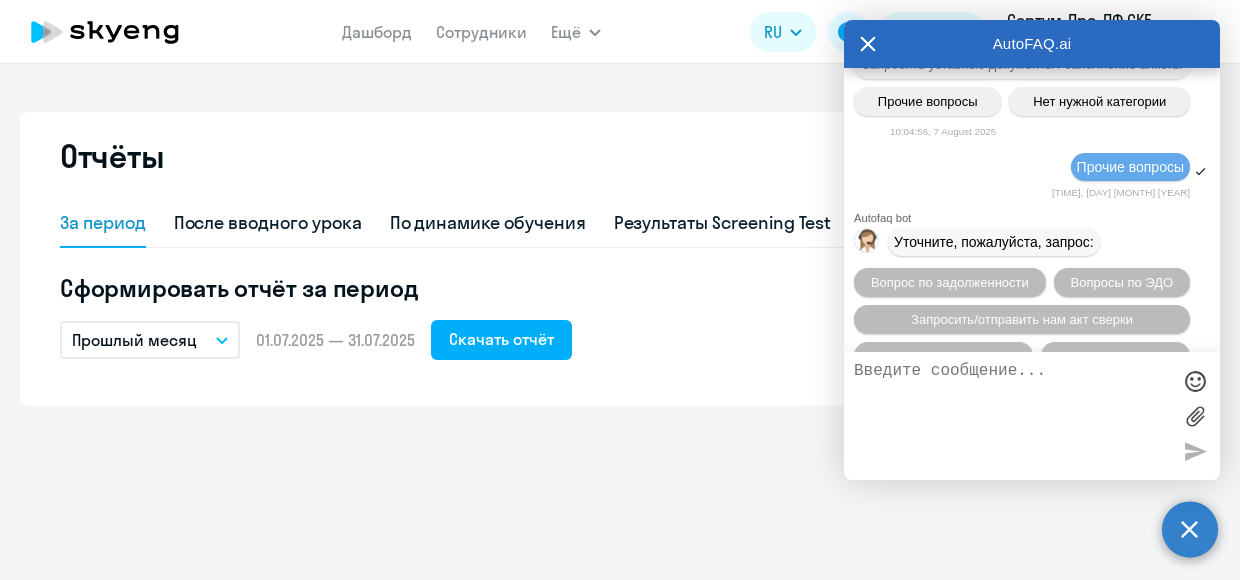 scroll, scrollTop: 2965, scrollLeft: 0, axis: vertical 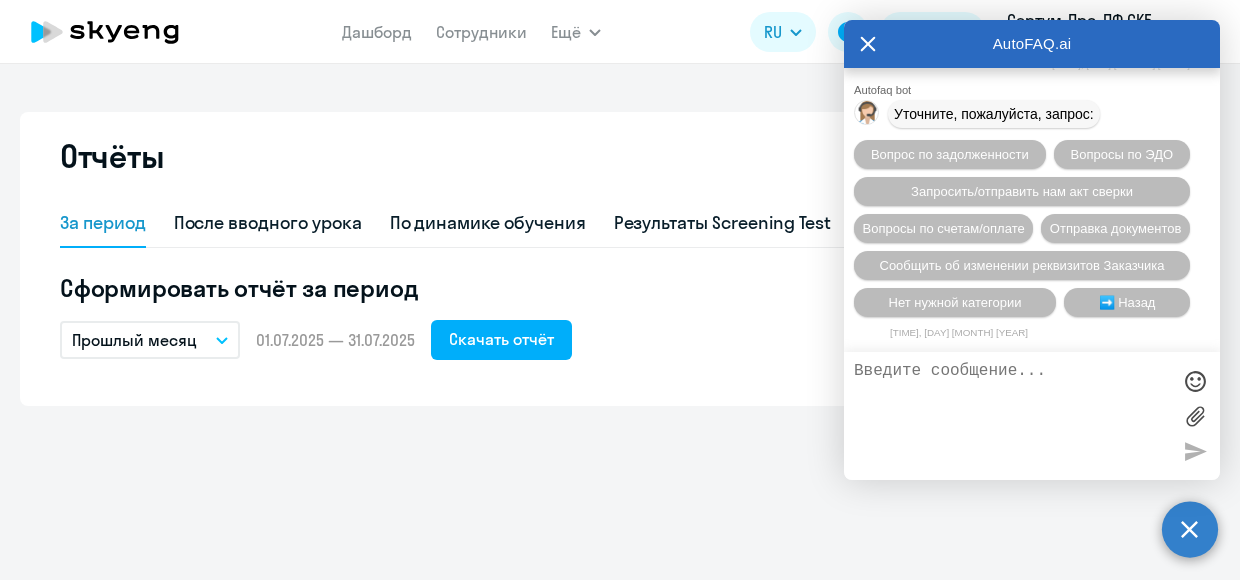click at bounding box center [1012, 416] 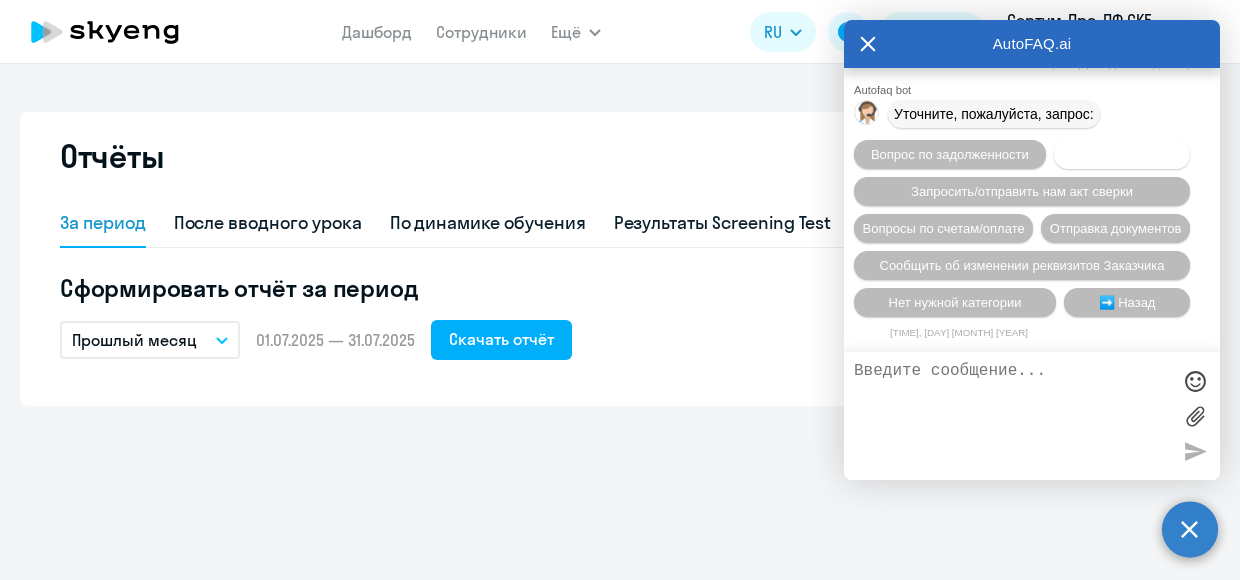 click on "Вопросы по ЭДО" at bounding box center [1122, 154] 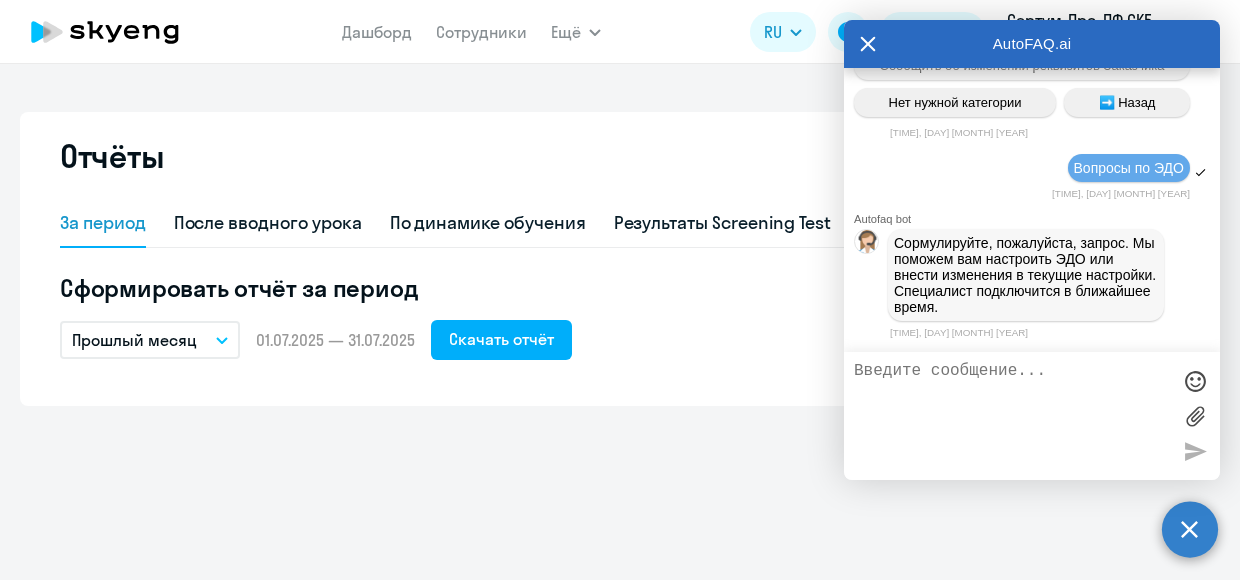 scroll, scrollTop: 3166, scrollLeft: 0, axis: vertical 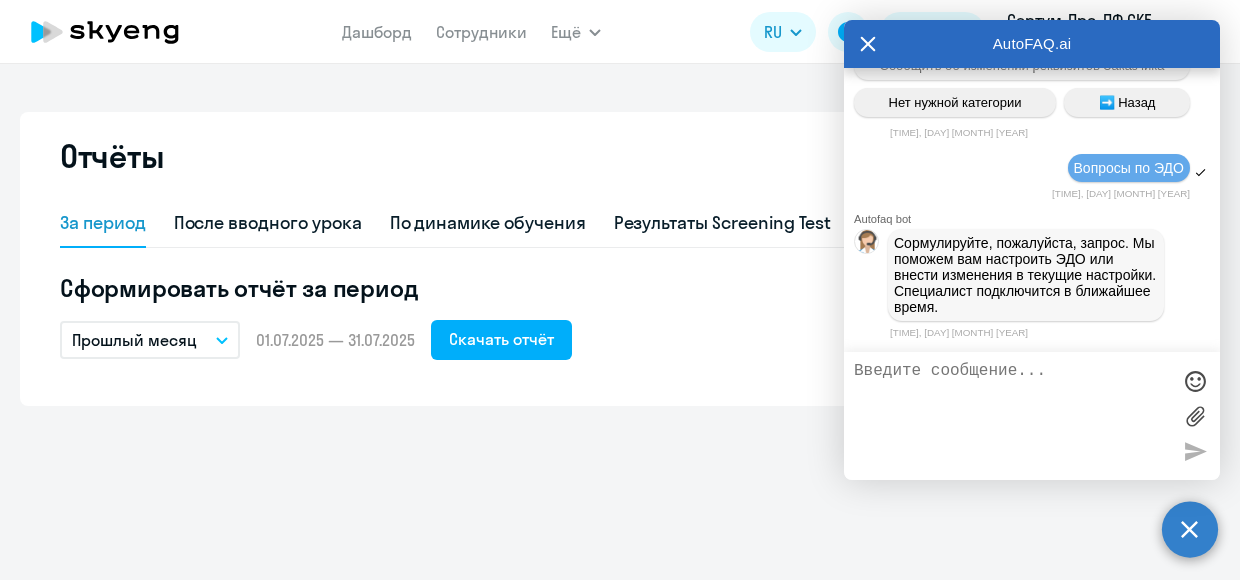 drag, startPoint x: 958, startPoint y: 379, endPoint x: 959, endPoint y: 365, distance: 14.035668 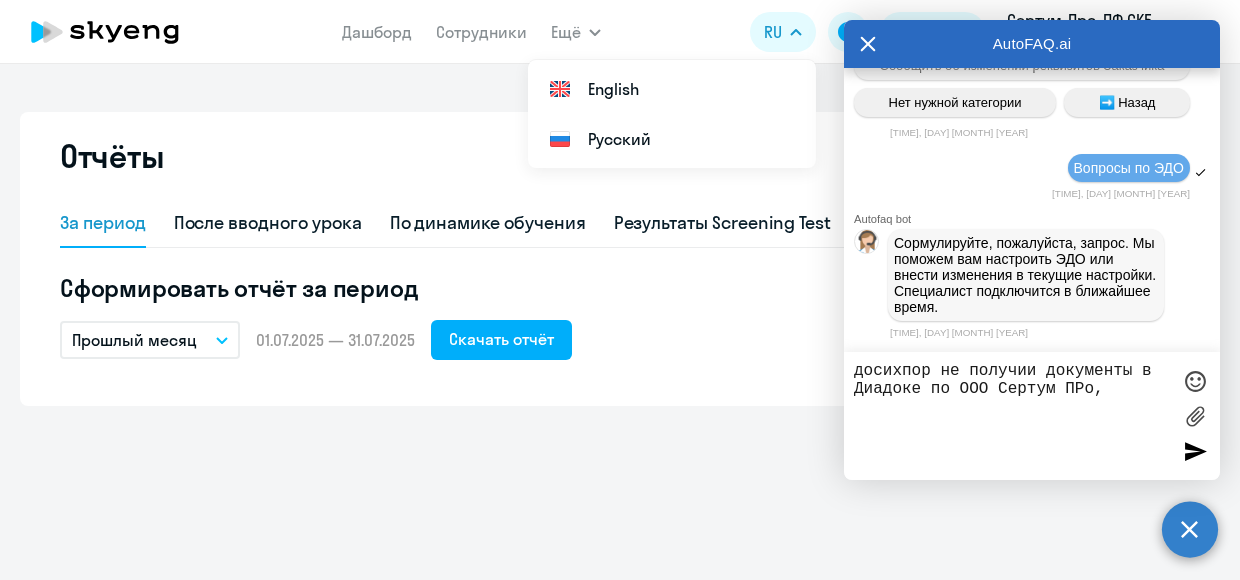 click on "досихпор не получии документы в Диадоке по ООО Сертум ПРо," at bounding box center (1012, 416) 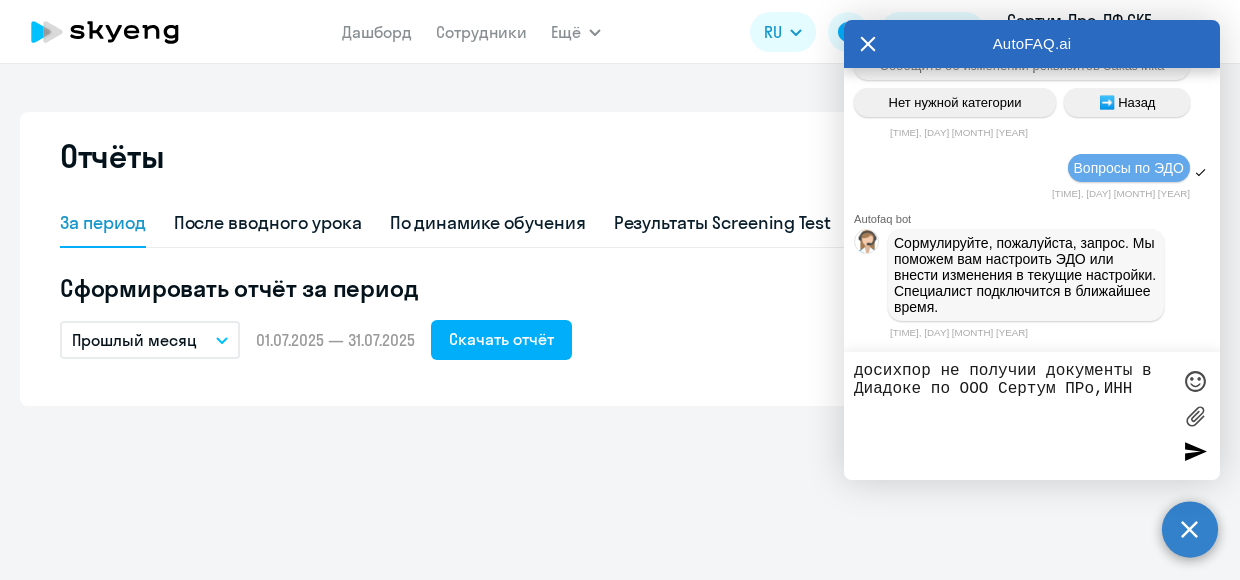 paste on "[INN]" 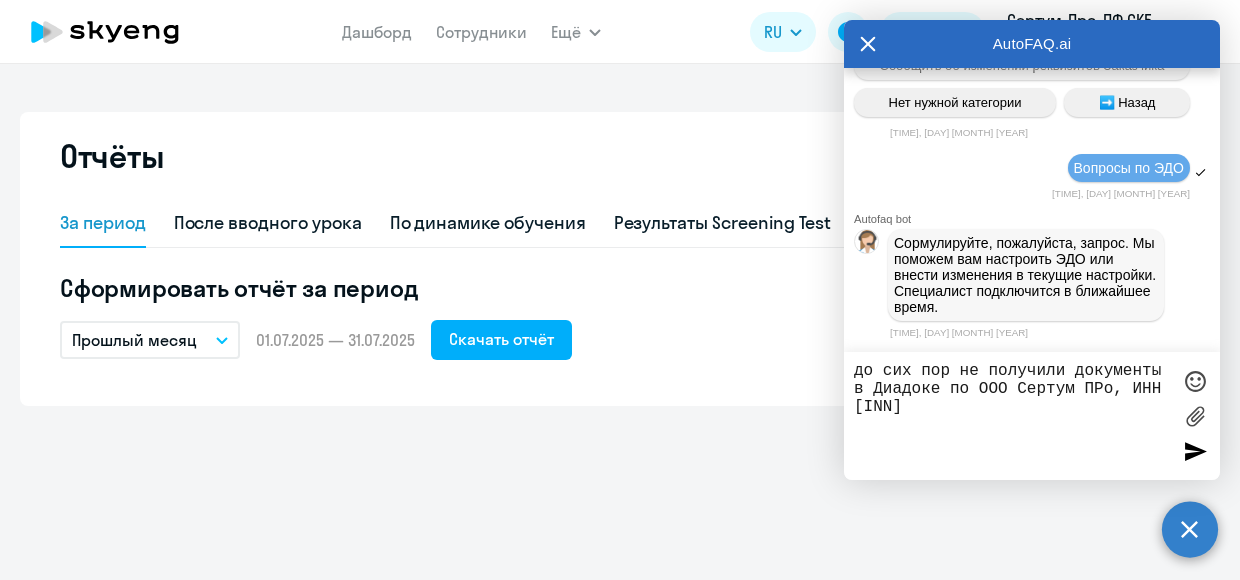 type on "до сих пор не получили документы в Диадоке по ООО Сертум ПРо, ИНН [INN]" 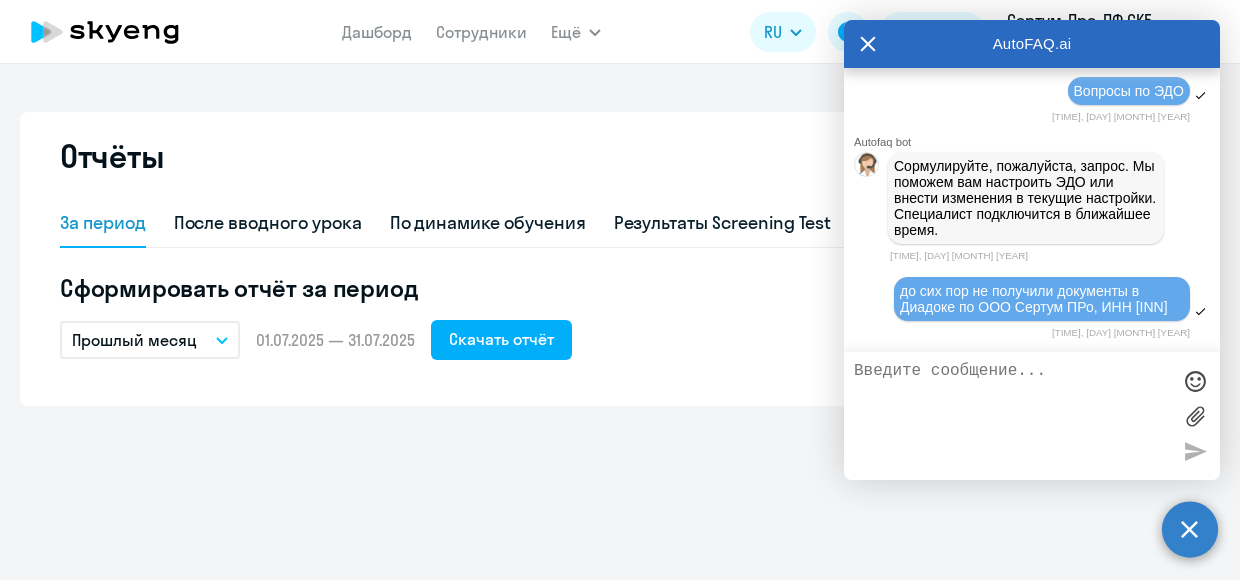 scroll, scrollTop: 3258, scrollLeft: 0, axis: vertical 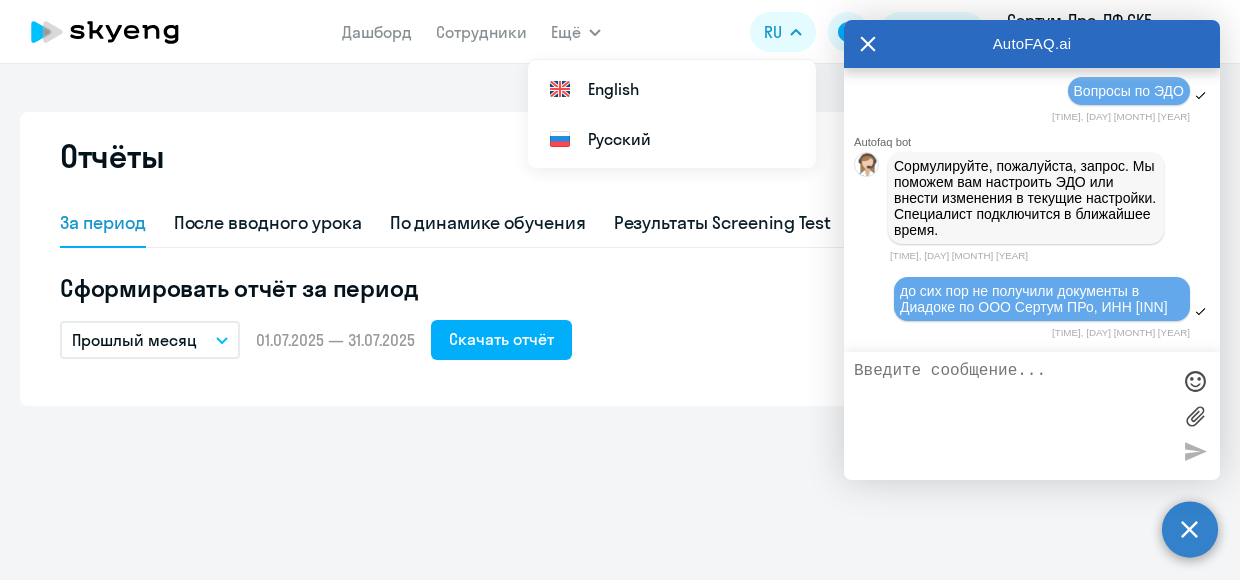 click 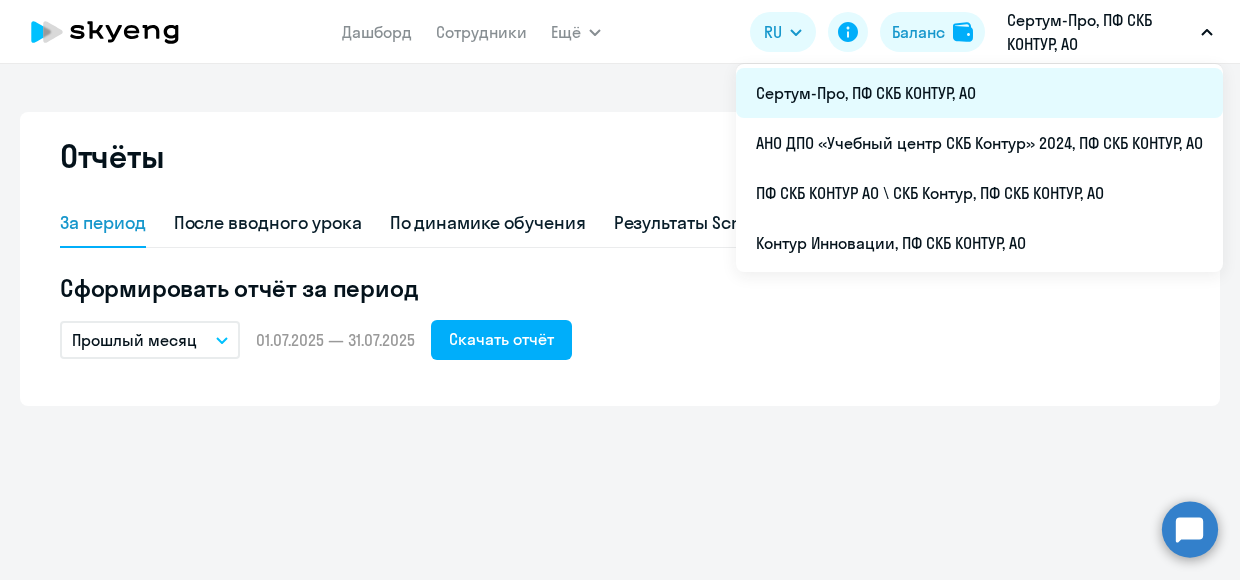 click on "Сертум-Про, ПФ СКБ КОНТУР, АО" at bounding box center [979, 93] 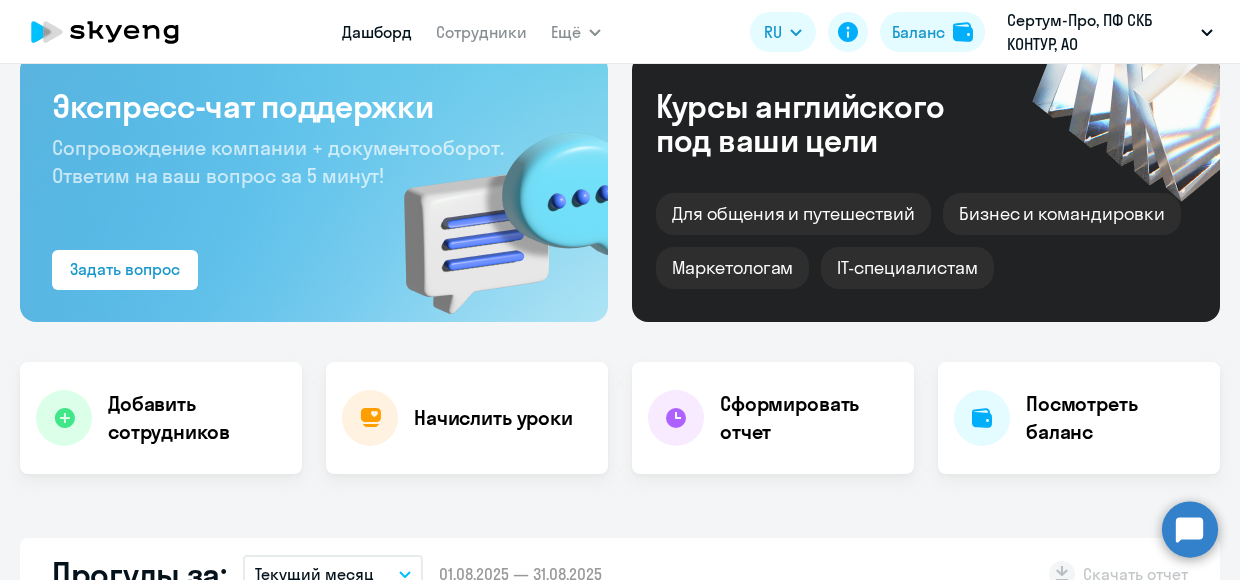 scroll, scrollTop: 0, scrollLeft: 0, axis: both 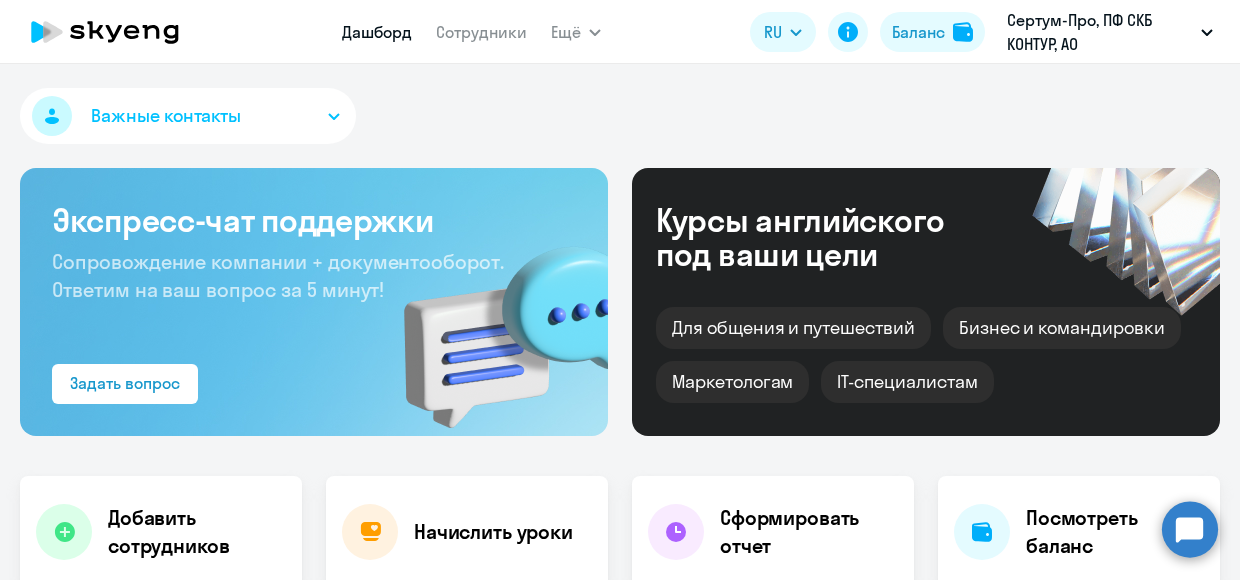select on "30" 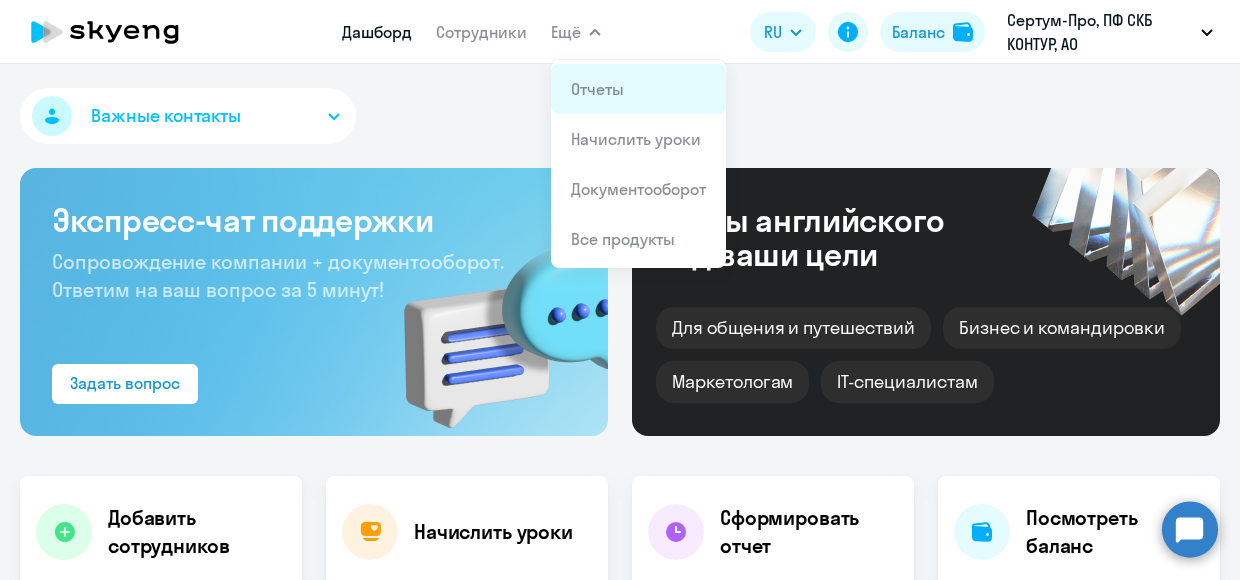 click on "Отчеты" at bounding box center [638, 89] 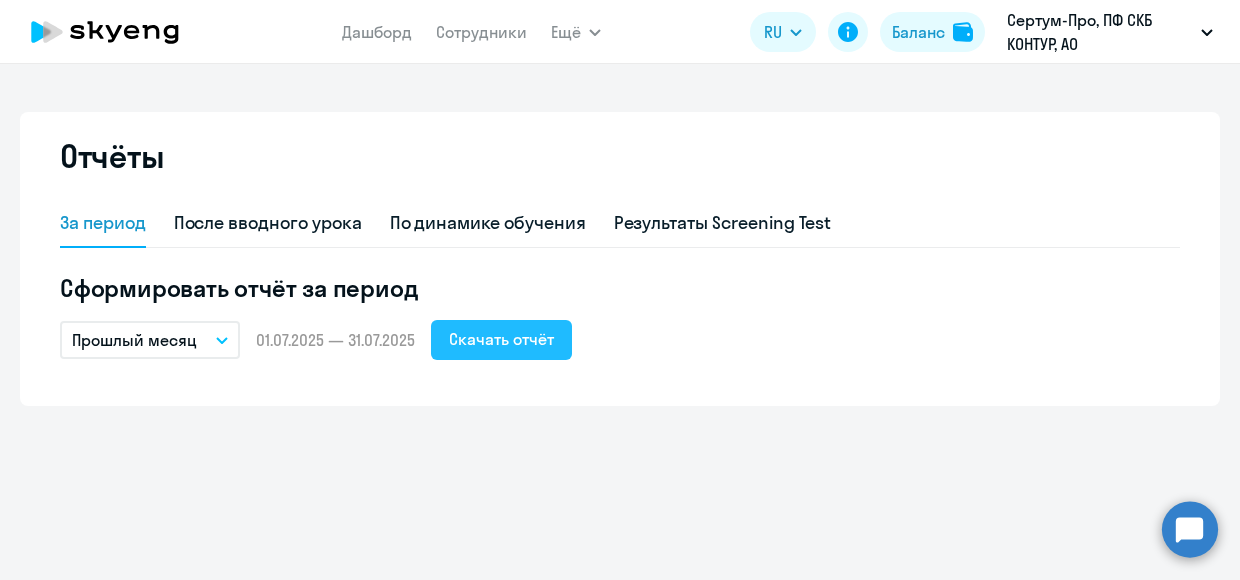 click on "Скачать отчёт" 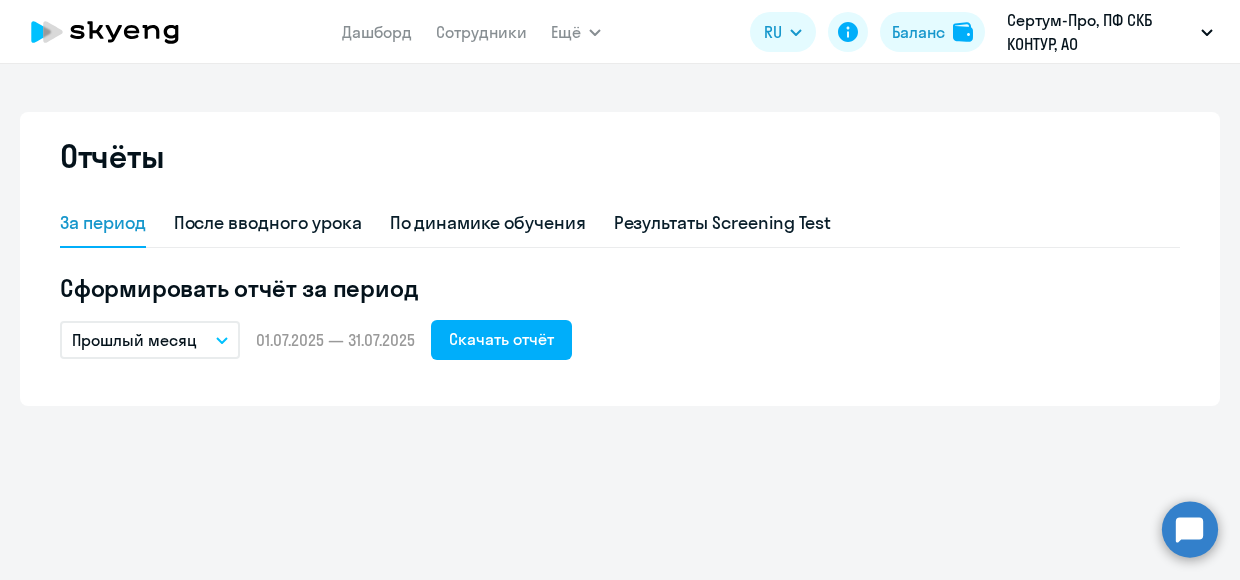click on "Отчёты За период После вводного урока По динамике обучения Результаты Screening Test Сформировать отчёт за период  Прошлый месяц
–  01.07.2025 — 31.07.2025   Скачать отчёт" 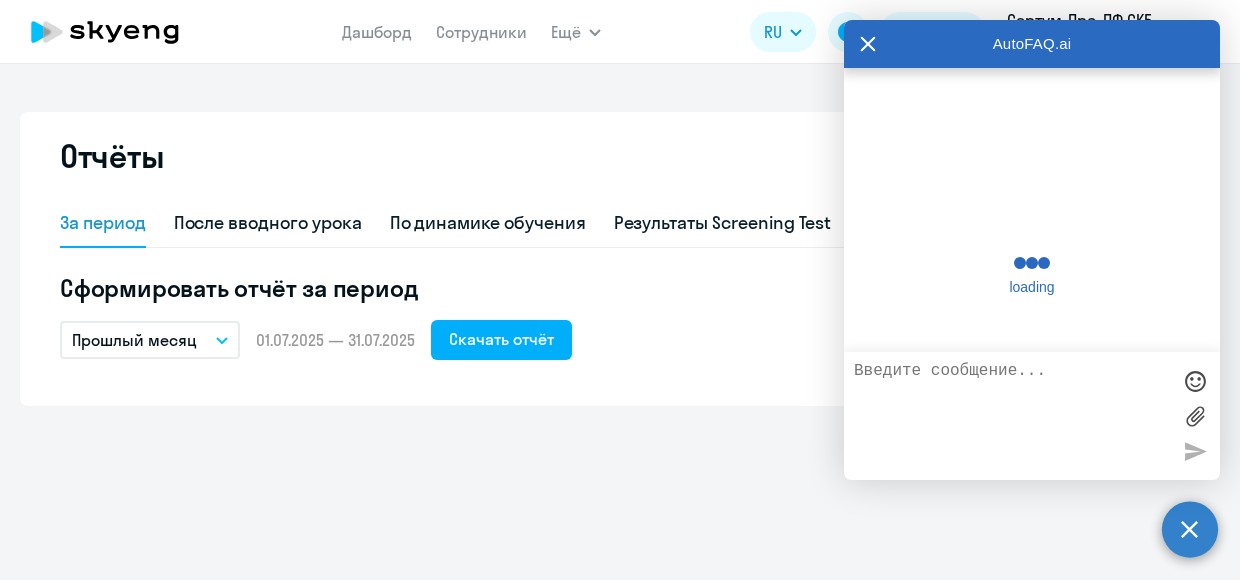 scroll, scrollTop: 284, scrollLeft: 0, axis: vertical 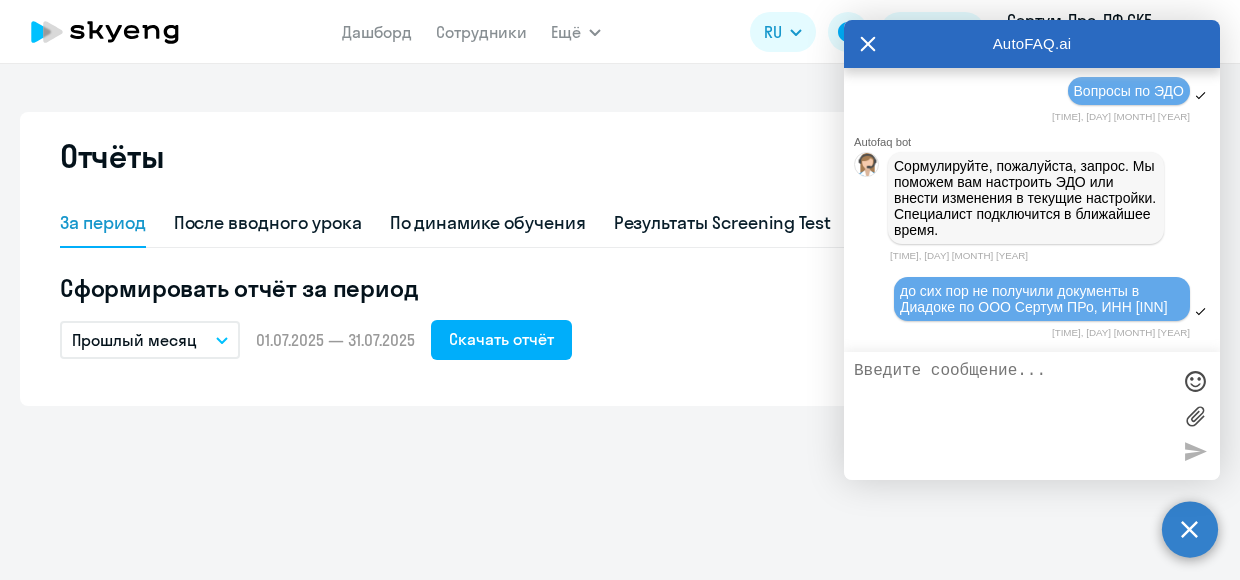 click on "Отчёты За период После вводного урока По динамике обучения Результаты Screening Test Сформировать отчёт за период  Прошлый месяц
–  01.07.2025 — 31.07.2025   Скачать отчёт" 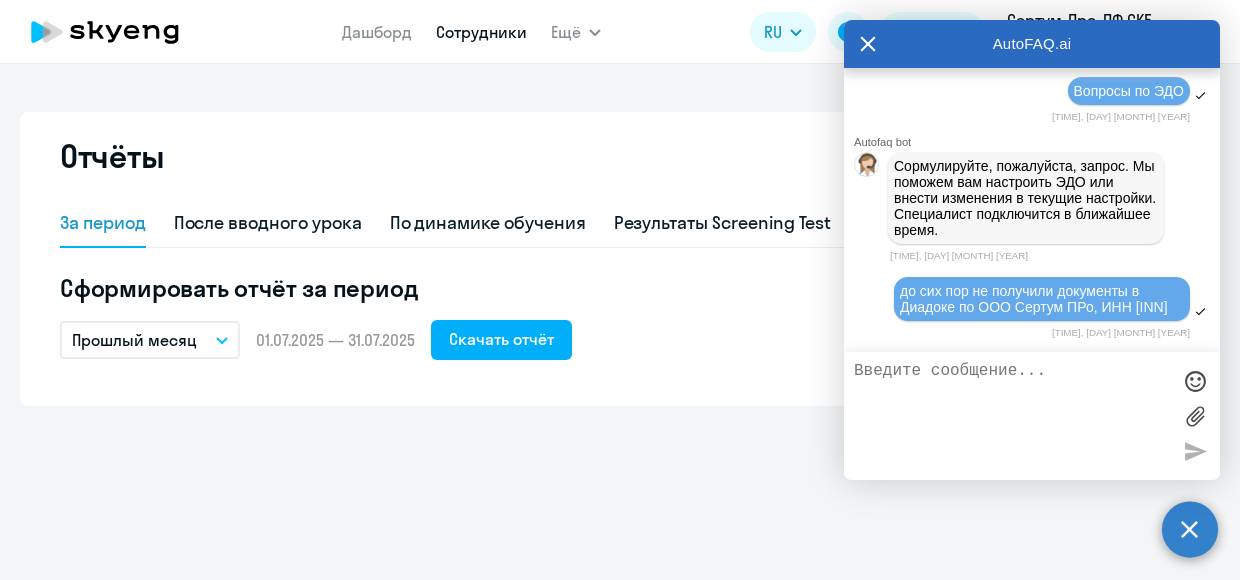 click on "Сотрудники" at bounding box center [481, 32] 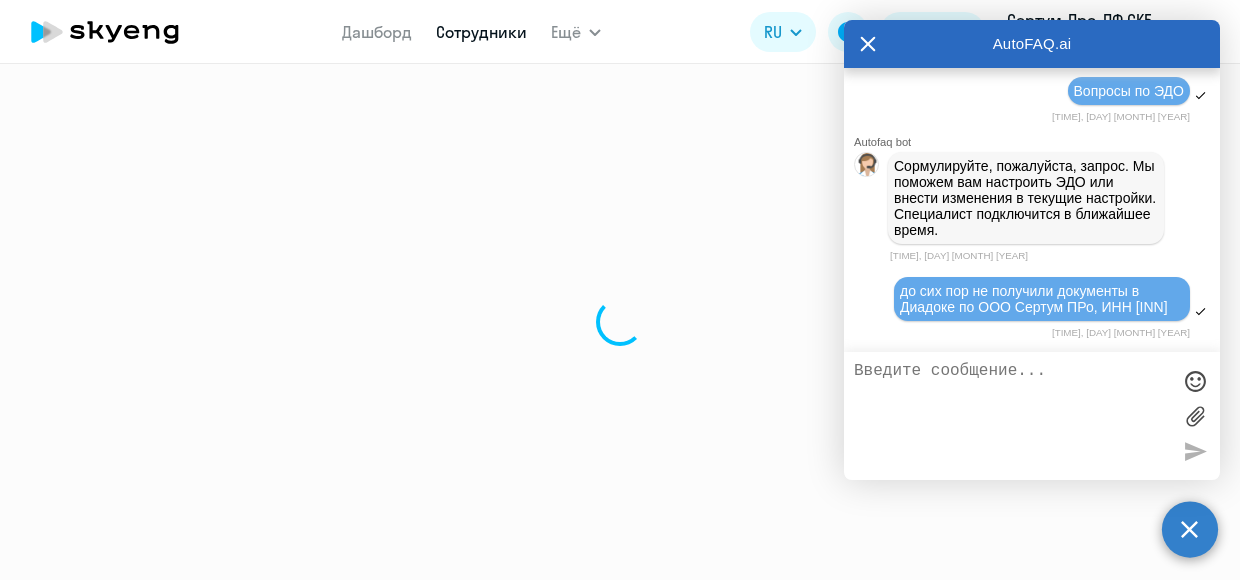 select on "30" 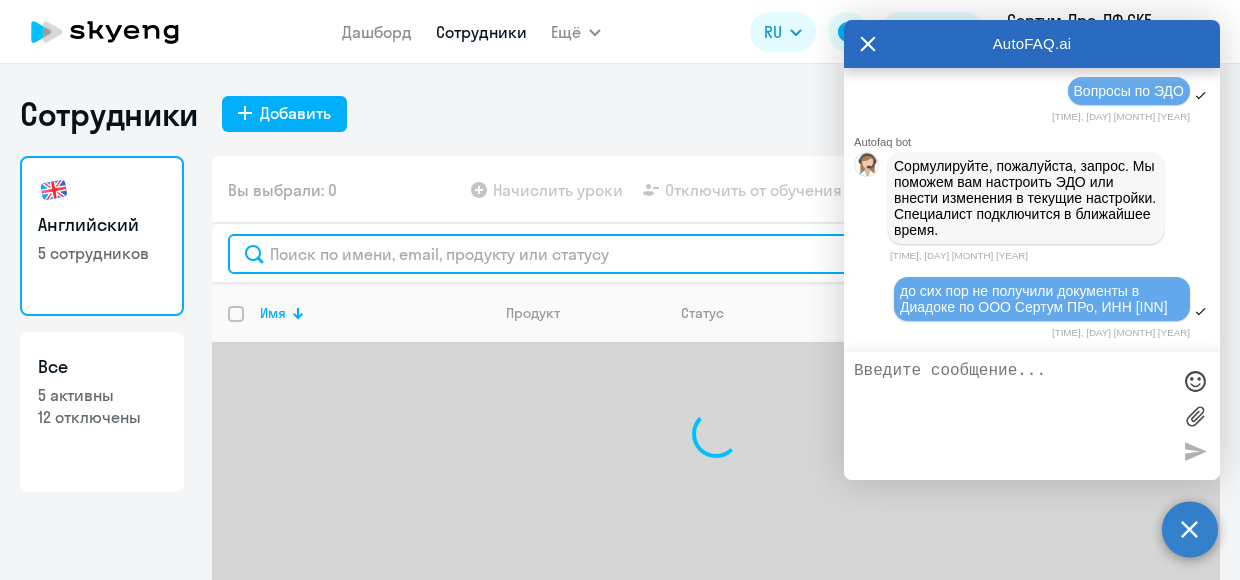 click 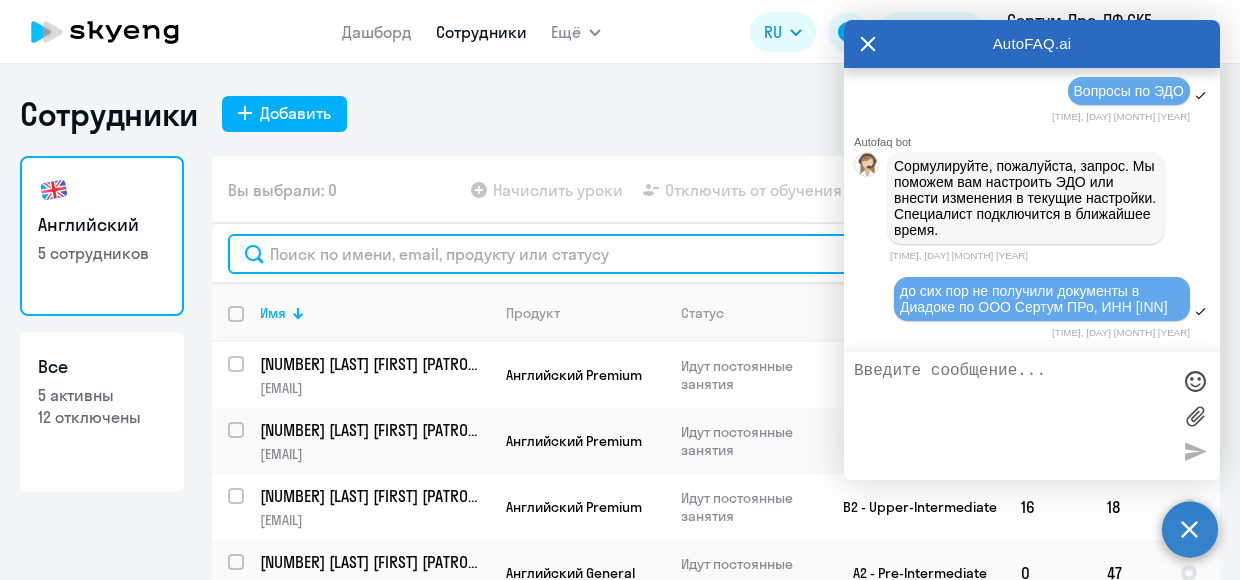paste on "[NUMBER] [LAST] [FIRST] [PATRONYMIC]" 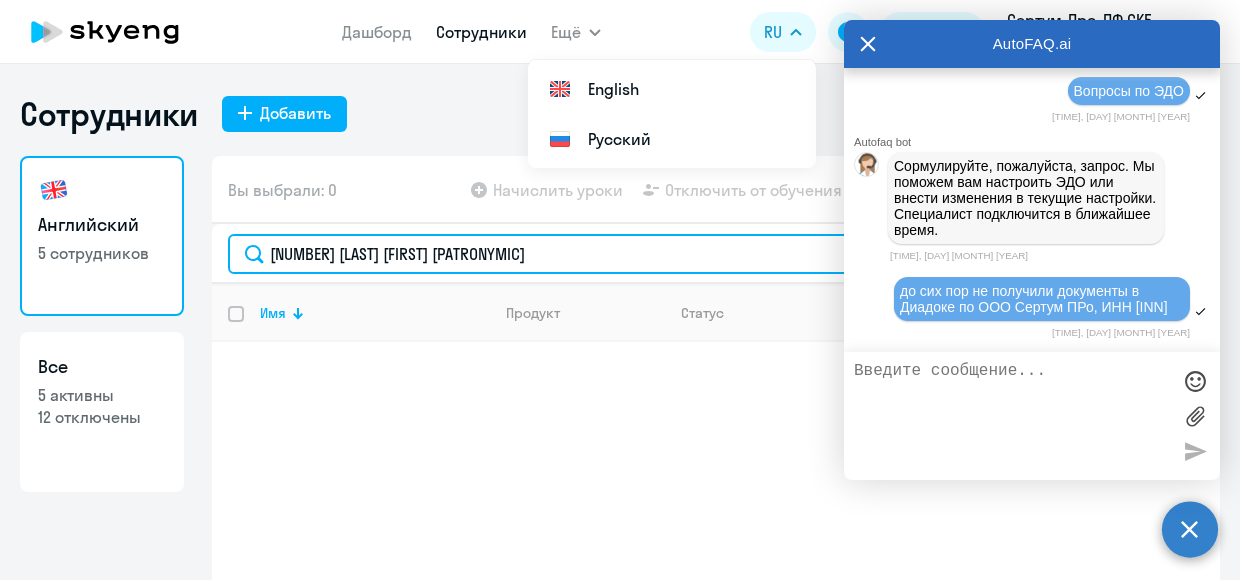 type on "[NUMBER] [LAST] [FIRST] [PATRONYMIC]" 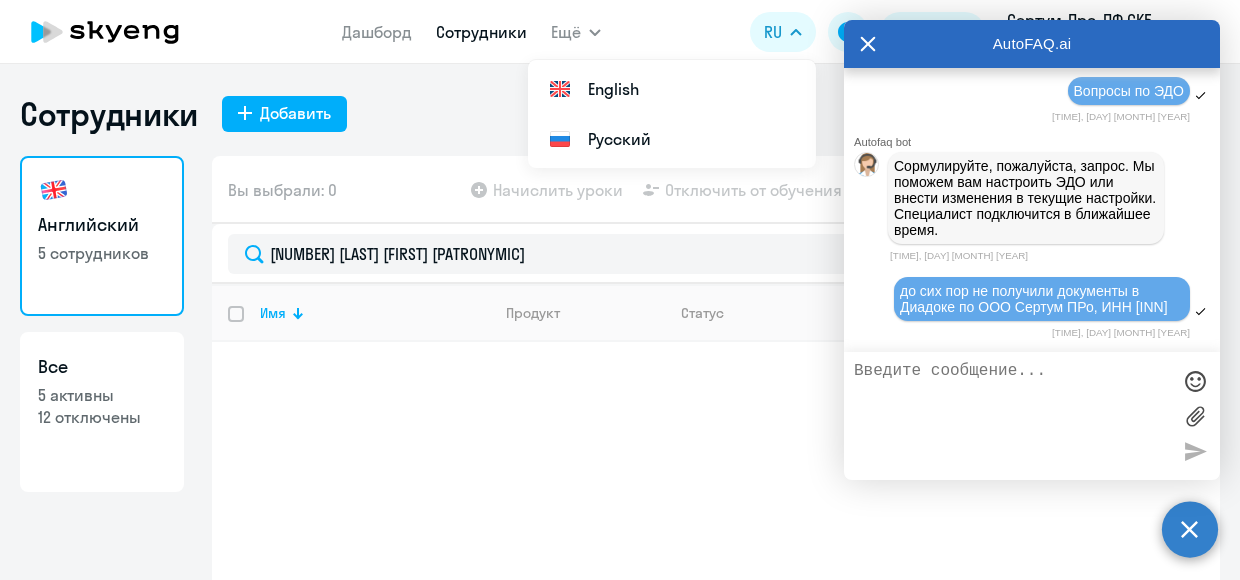 click 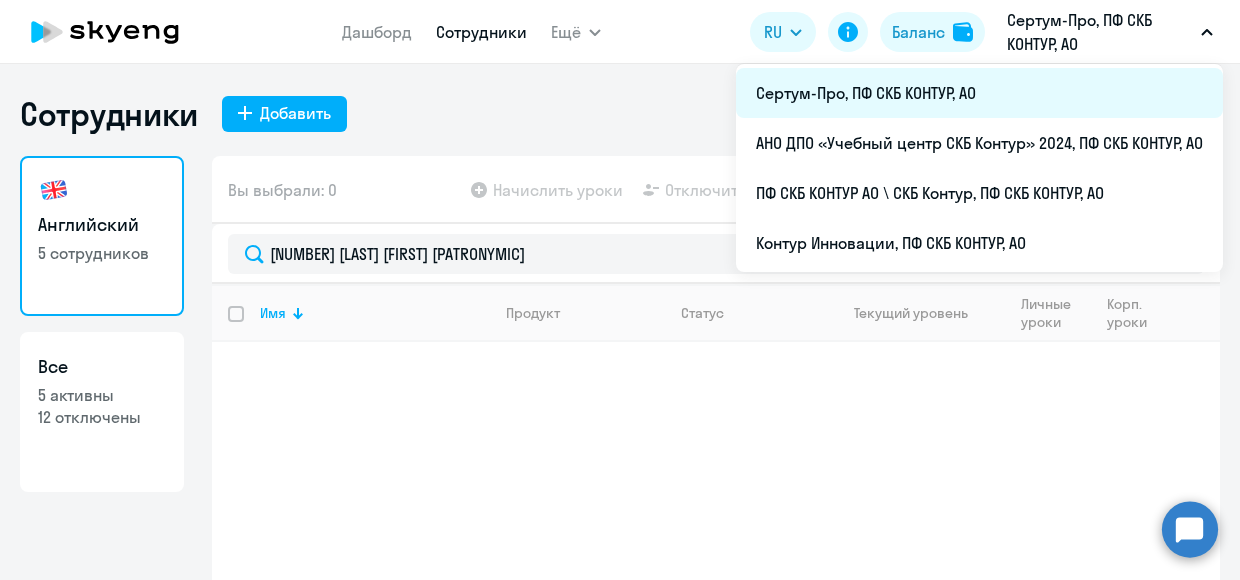 click on "Сертум-Про, ПФ СКБ КОНТУР, АО" at bounding box center (979, 93) 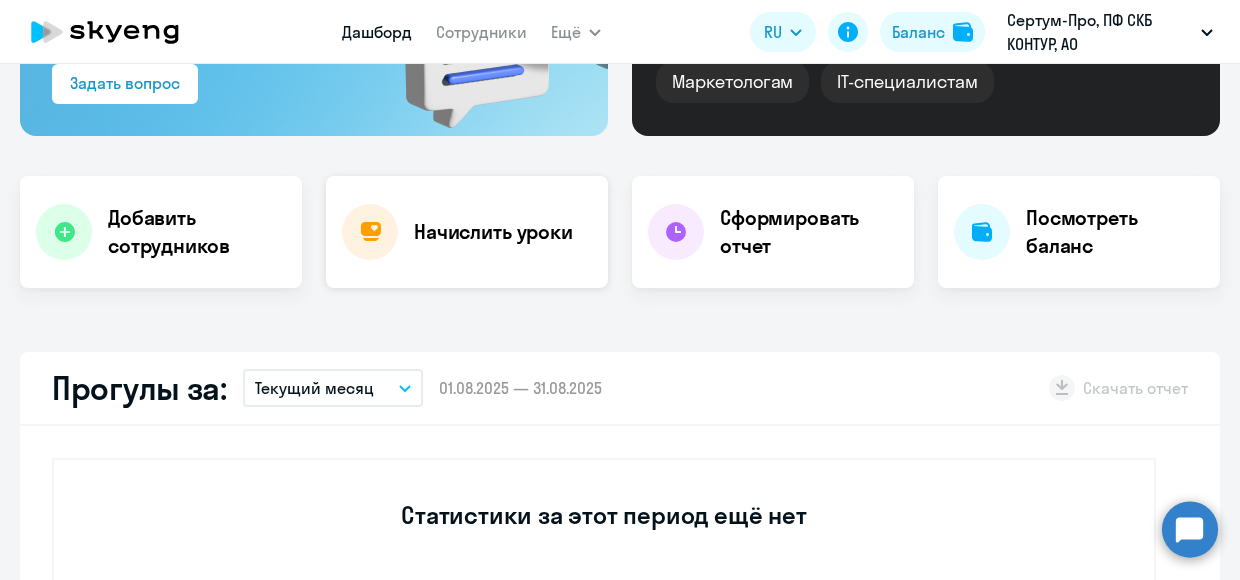 scroll, scrollTop: 134, scrollLeft: 0, axis: vertical 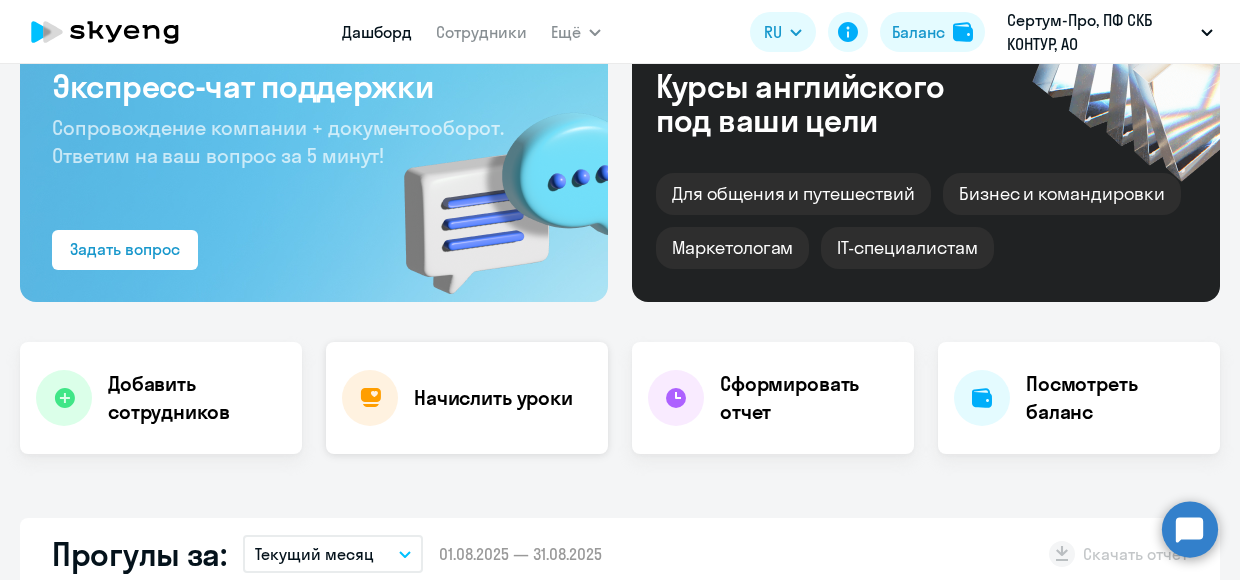 select on "30" 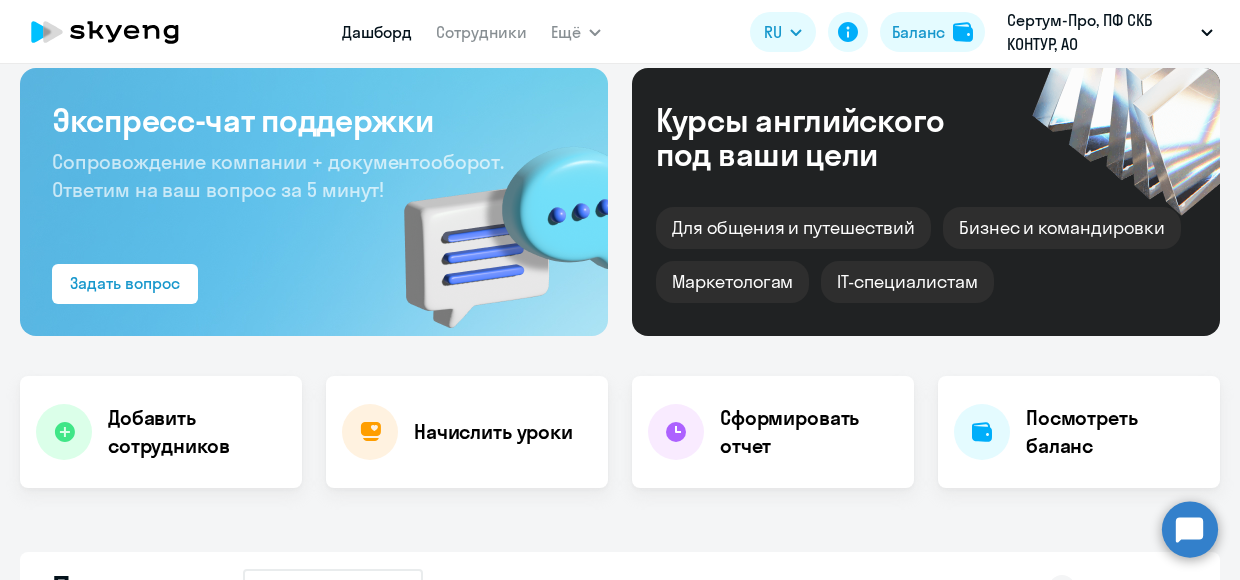 scroll, scrollTop: 0, scrollLeft: 0, axis: both 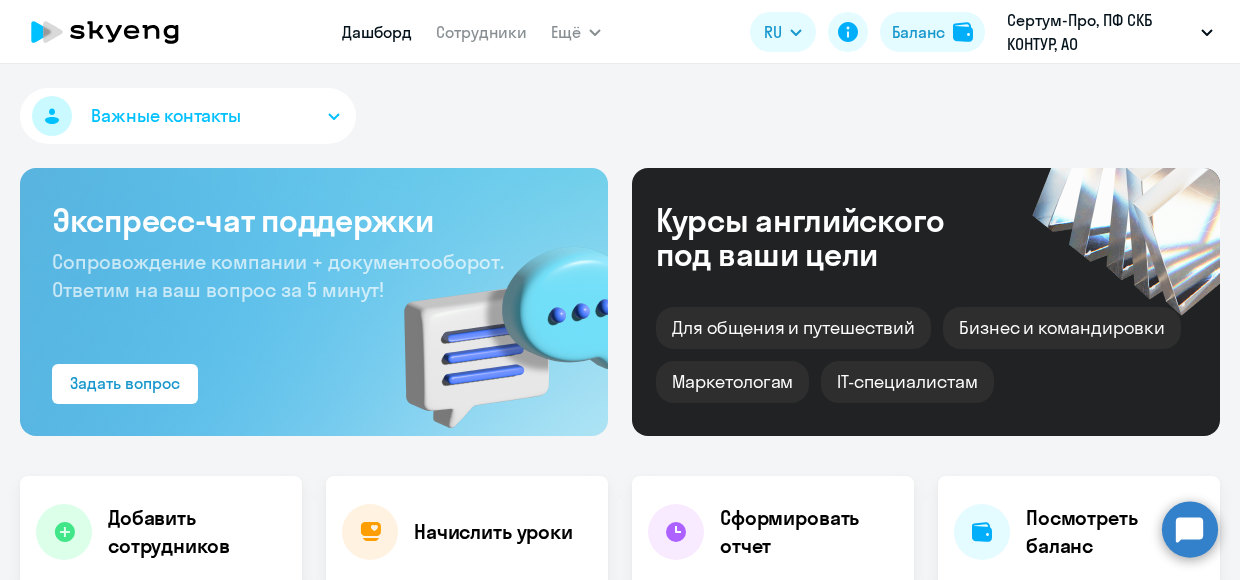 click on "Важные контакты" at bounding box center (166, 116) 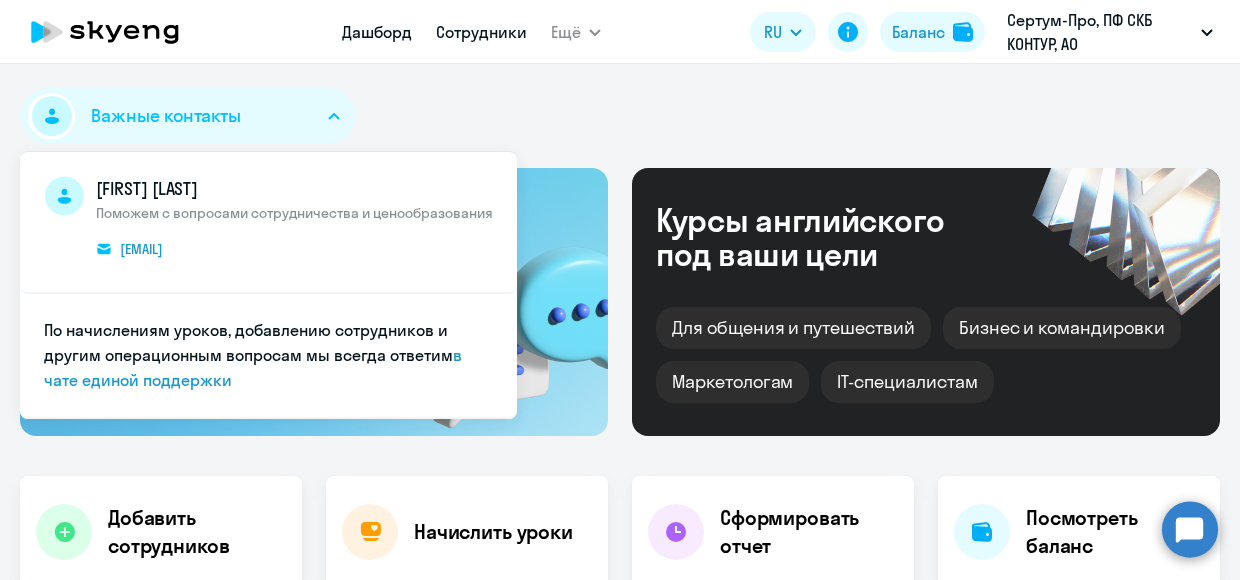 click on "Сотрудники" at bounding box center (481, 32) 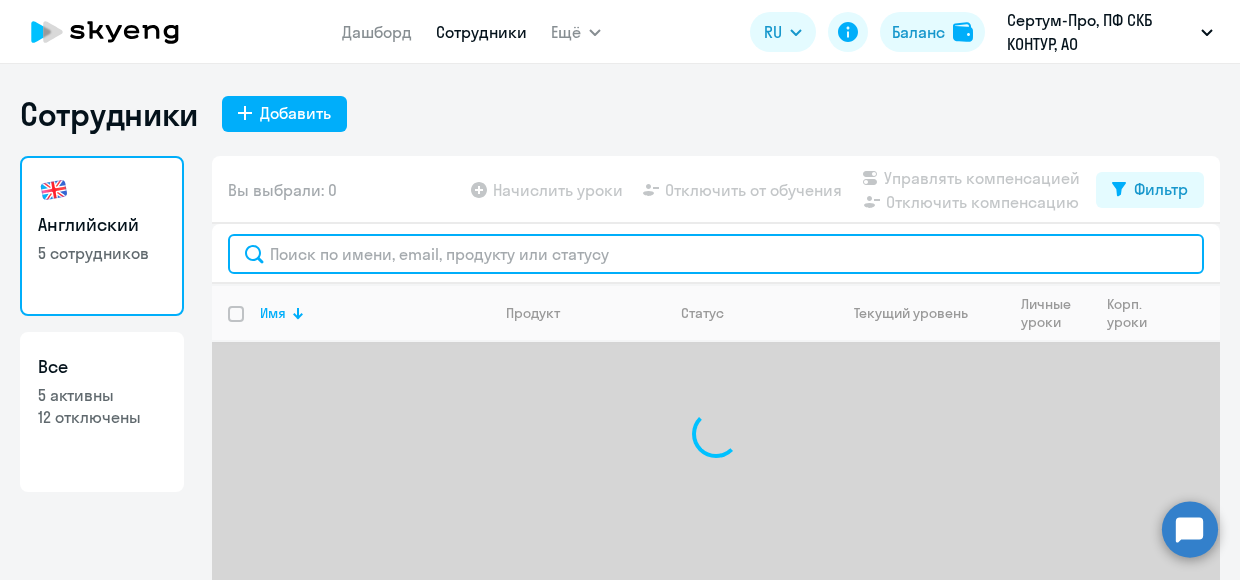 click 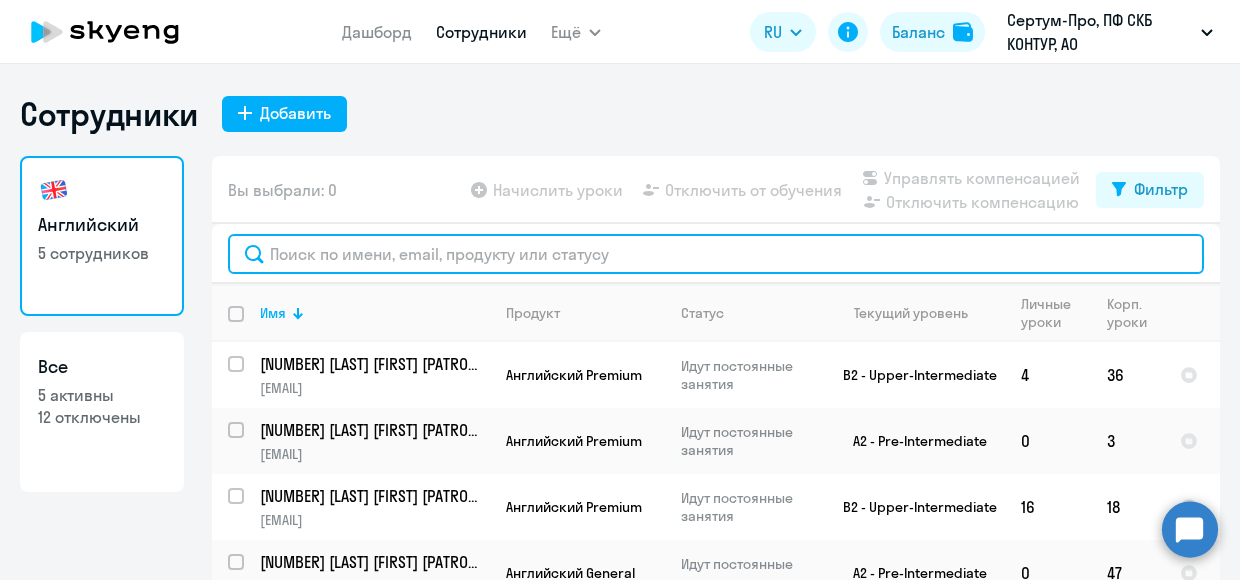 paste on "[NUMBER] [LAST] [FIRST] [PATRONYMIC]" 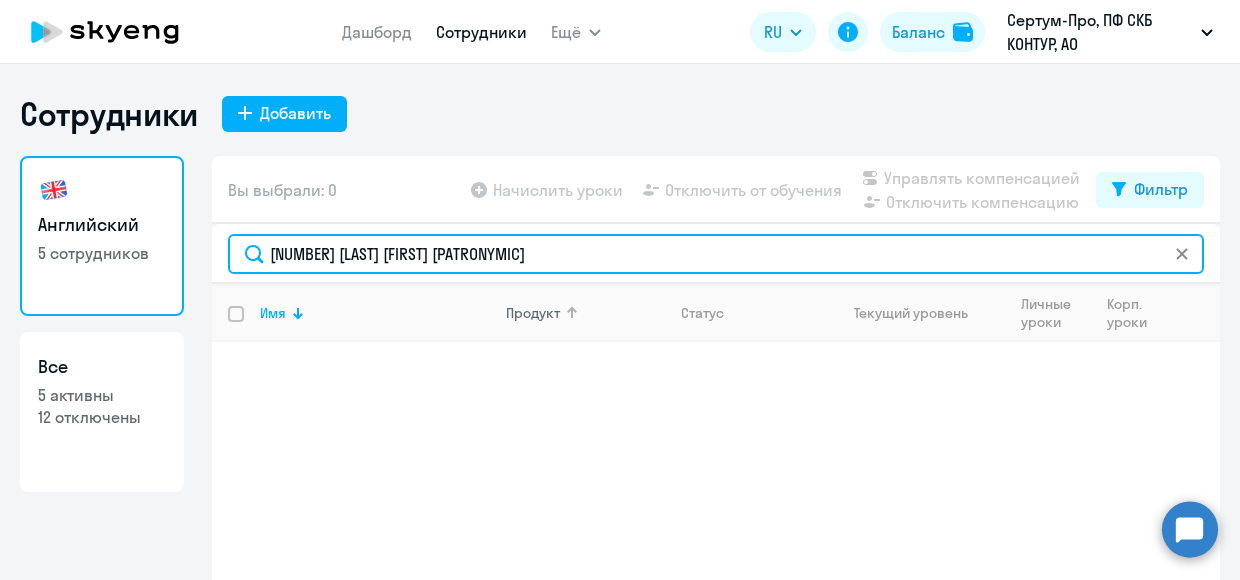 type on "[NUMBER] [LAST] [FIRST] [PATRONYMIC]" 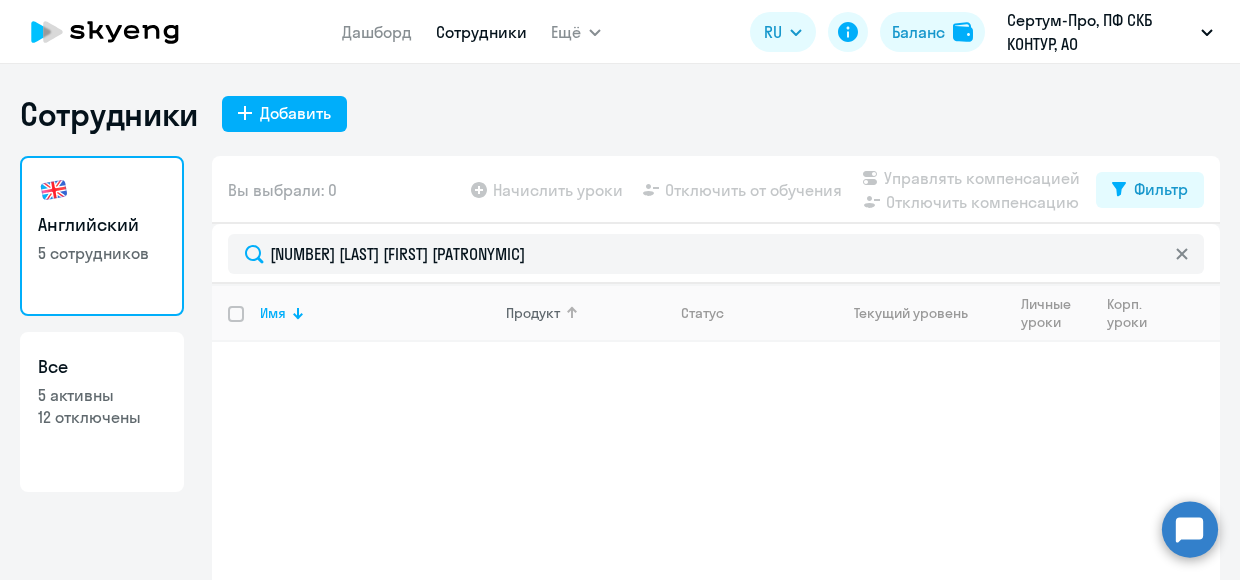 click on "Продукт" 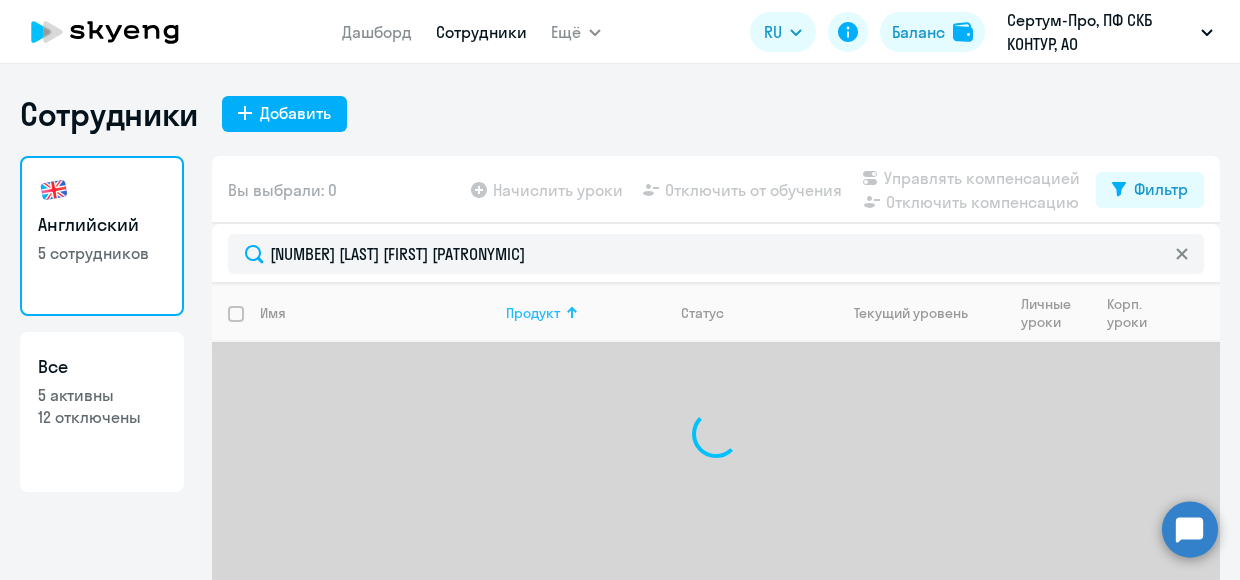 click on "Продукт" 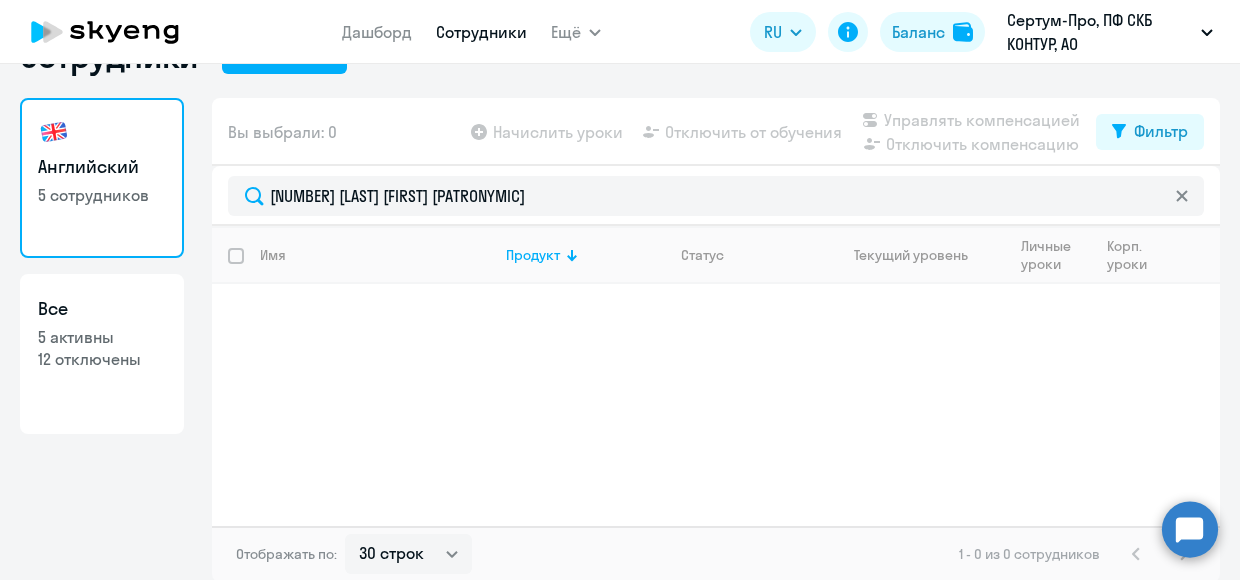 scroll, scrollTop: 60, scrollLeft: 0, axis: vertical 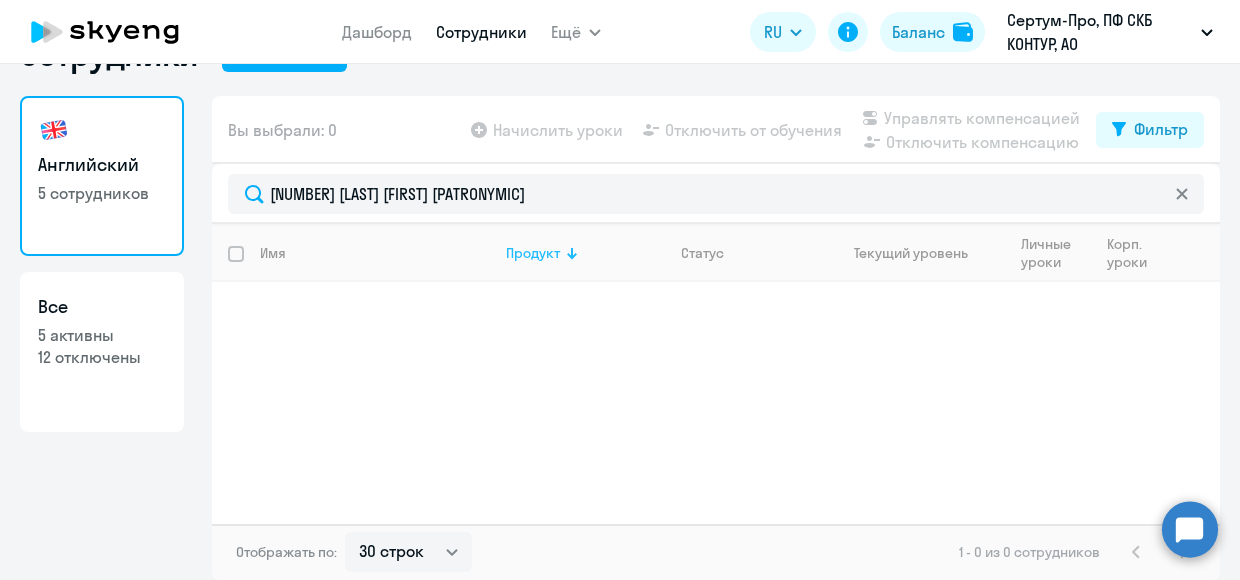 click 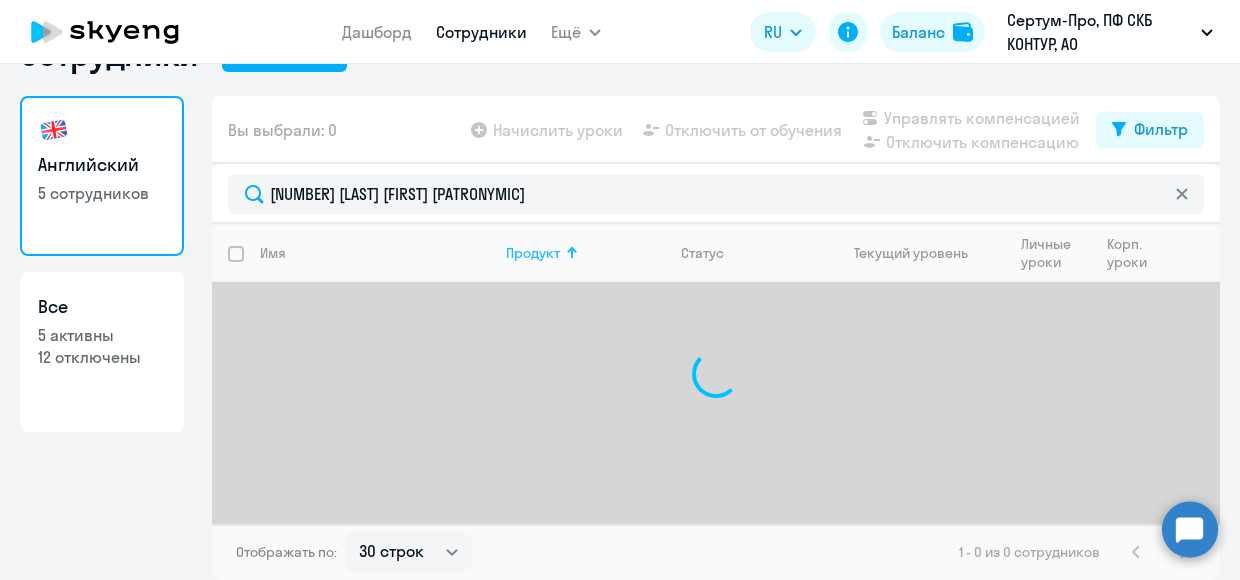 click on "Продукт" 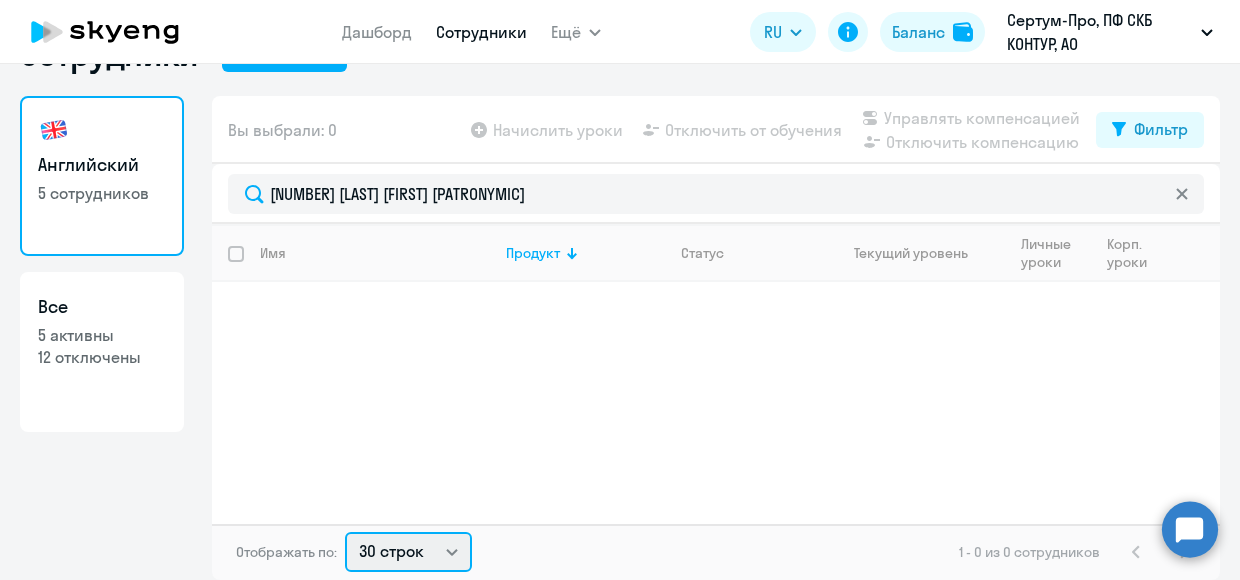 click on "30 строк   50 строк   100 строк" 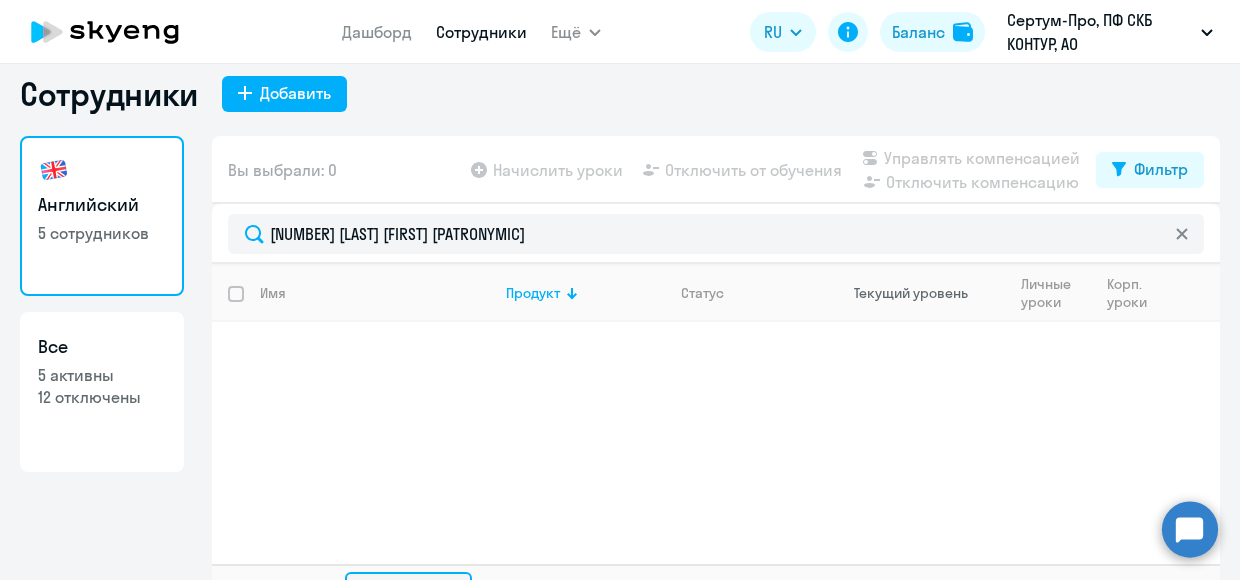 scroll, scrollTop: 0, scrollLeft: 0, axis: both 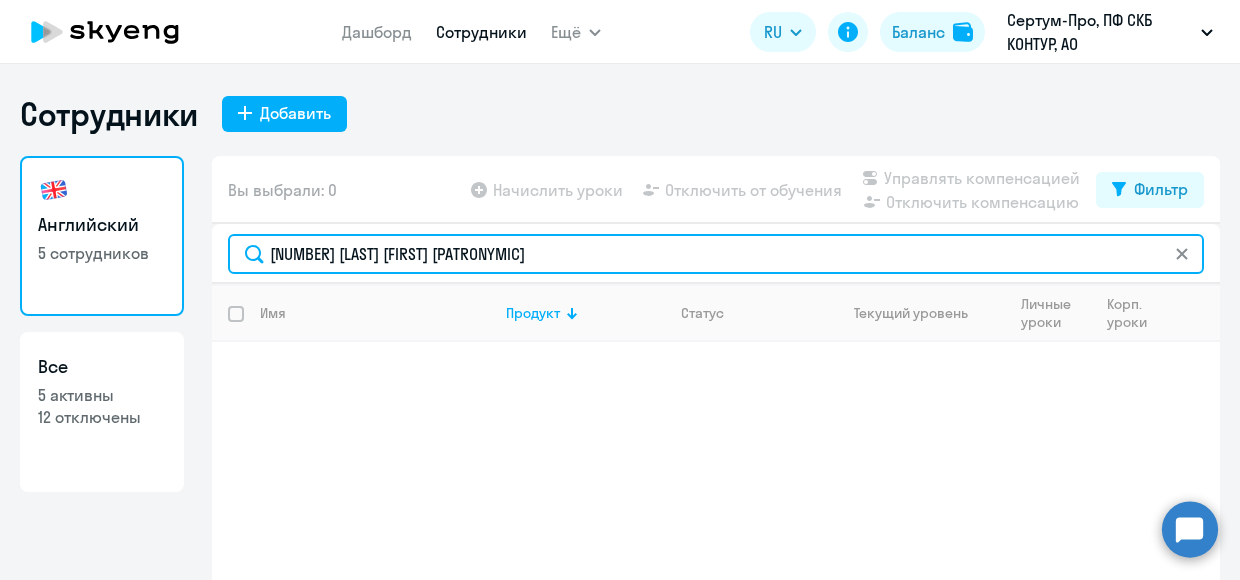 drag, startPoint x: 512, startPoint y: 259, endPoint x: 170, endPoint y: 255, distance: 342.02338 